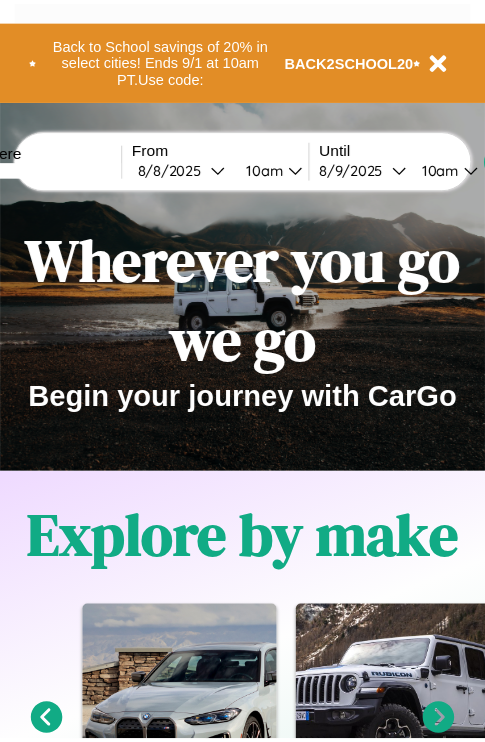 scroll, scrollTop: 0, scrollLeft: 0, axis: both 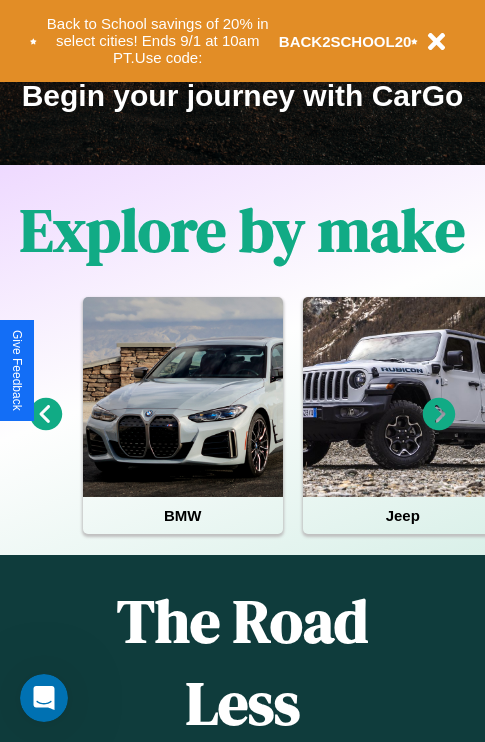 click 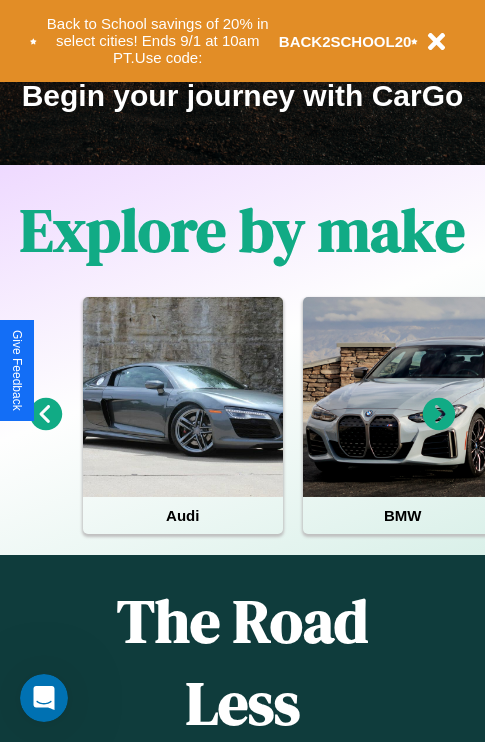 click 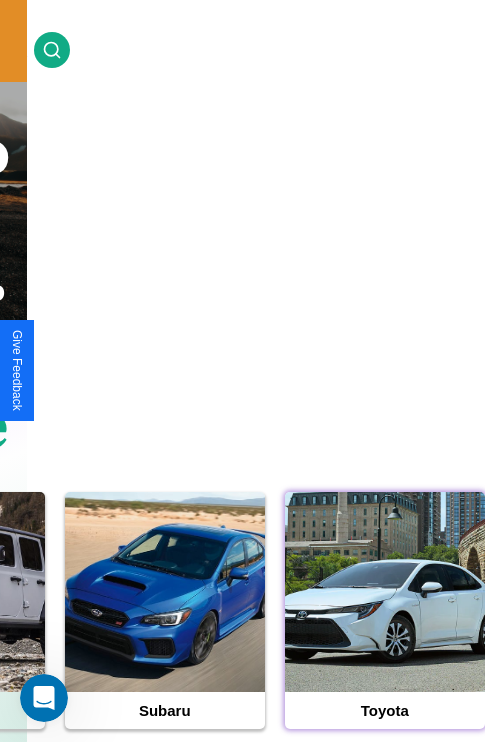 click at bounding box center (385, 592) 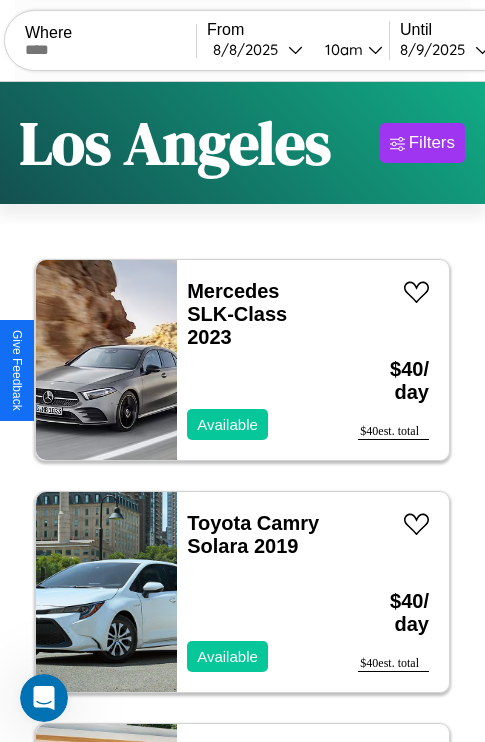 scroll, scrollTop: 66, scrollLeft: 0, axis: vertical 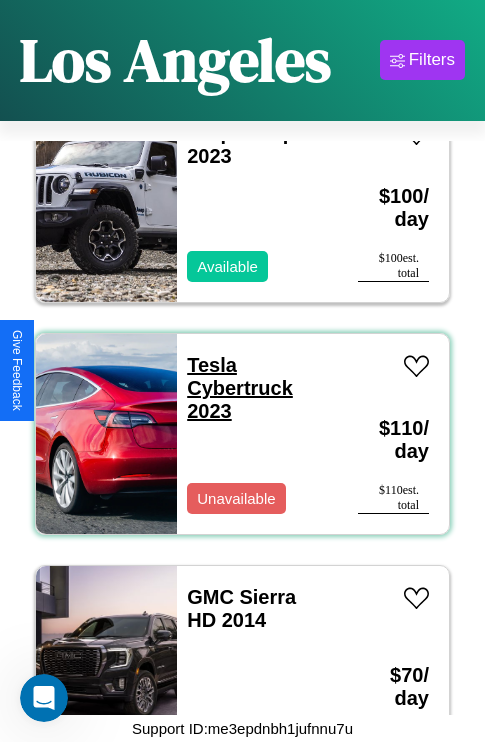 click on "Tesla   Cybertruck   2023" at bounding box center [240, 388] 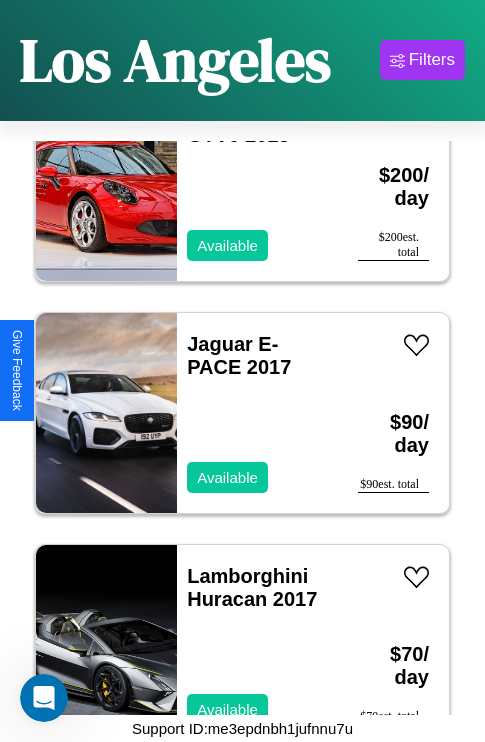 scroll, scrollTop: 8502, scrollLeft: 0, axis: vertical 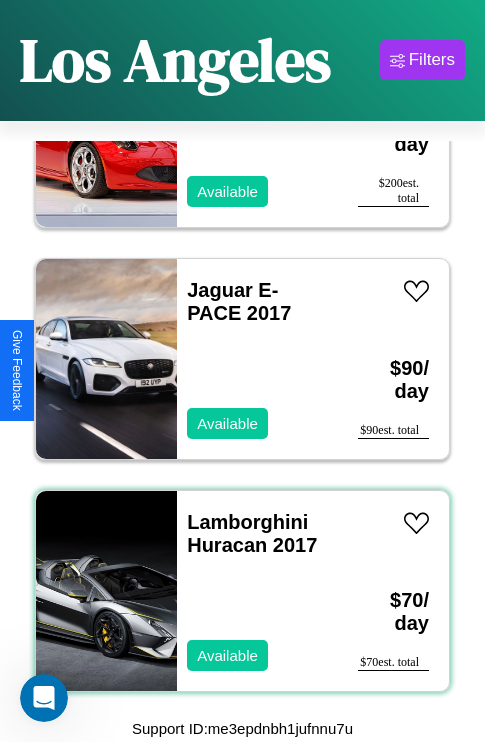 click on "Lamborghini   Huracan   2017 Available" at bounding box center [257, 591] 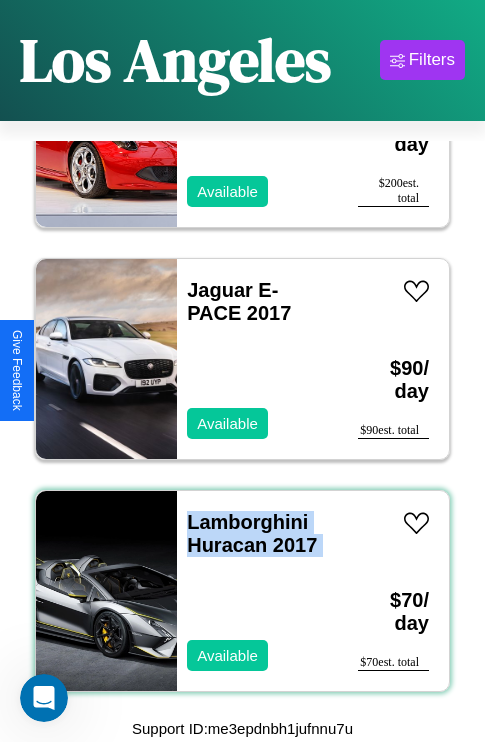 click on "Lamborghini   Huracan   2017 Available" at bounding box center [257, 591] 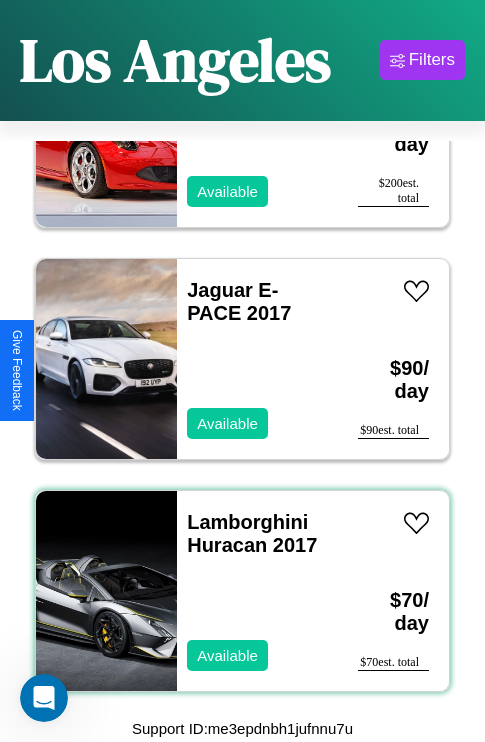 click on "Lamborghini   Huracan   2017 Available" at bounding box center (257, 591) 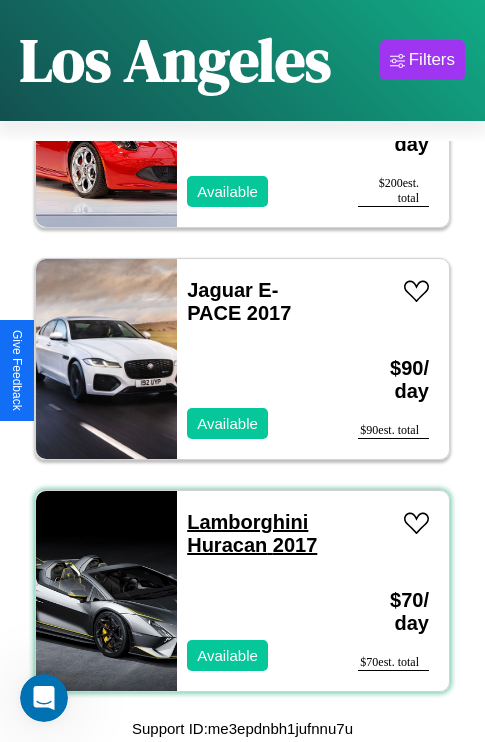 click on "Lamborghini   Huracan   2017" at bounding box center (252, 533) 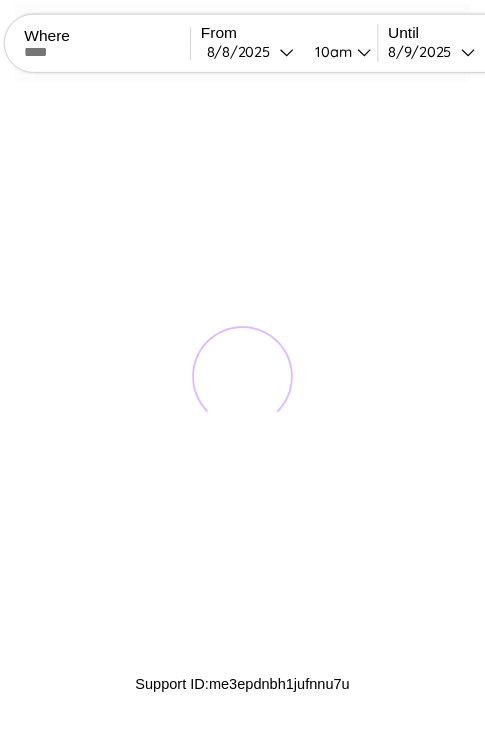 scroll, scrollTop: 0, scrollLeft: 0, axis: both 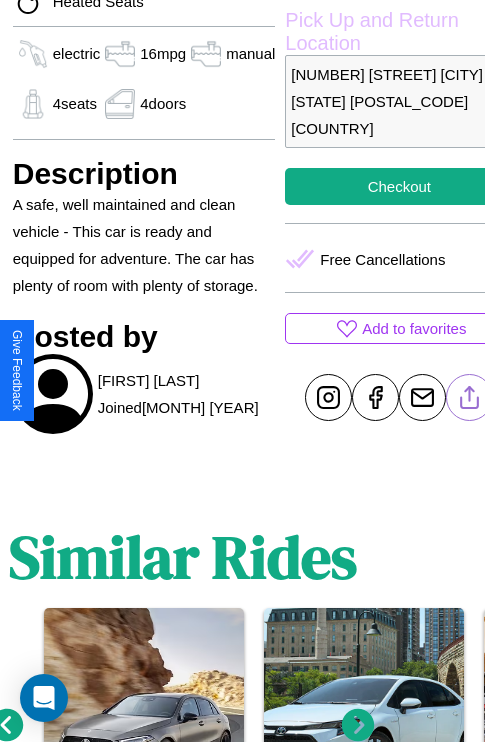 click 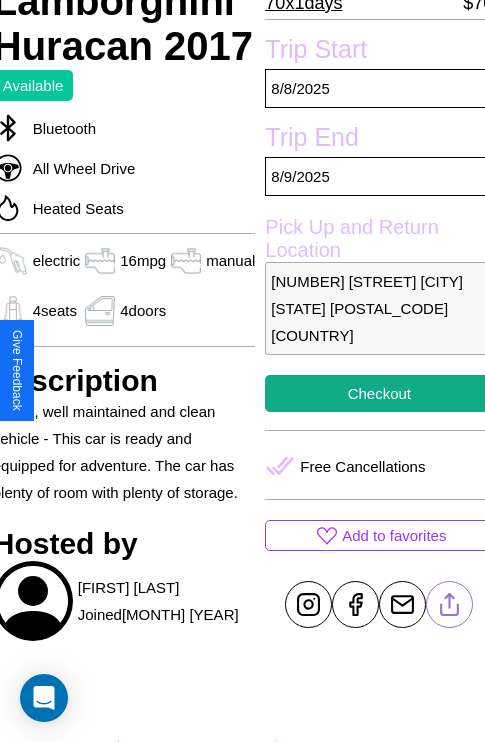 scroll, scrollTop: 408, scrollLeft: 80, axis: both 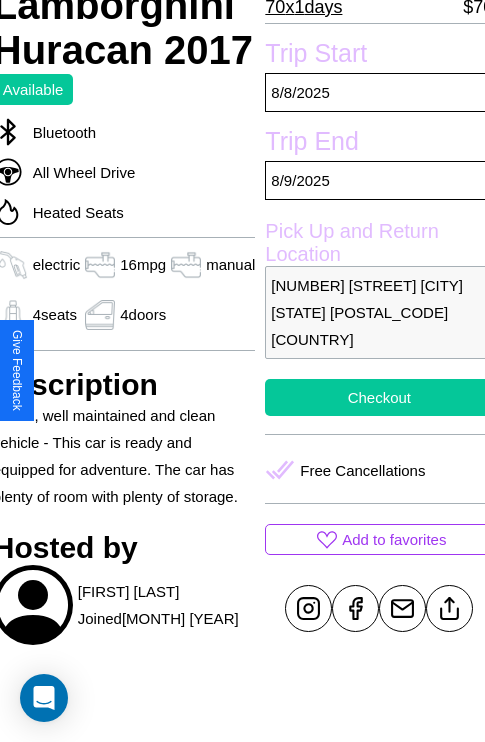 click on "Checkout" at bounding box center (379, 397) 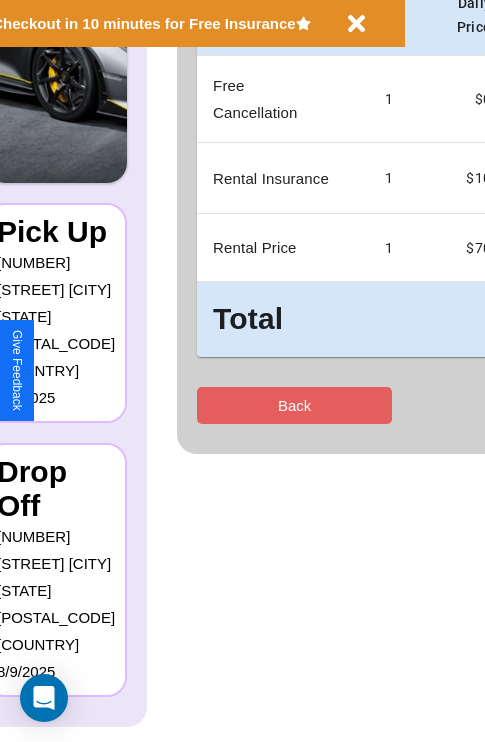 scroll, scrollTop: 0, scrollLeft: 0, axis: both 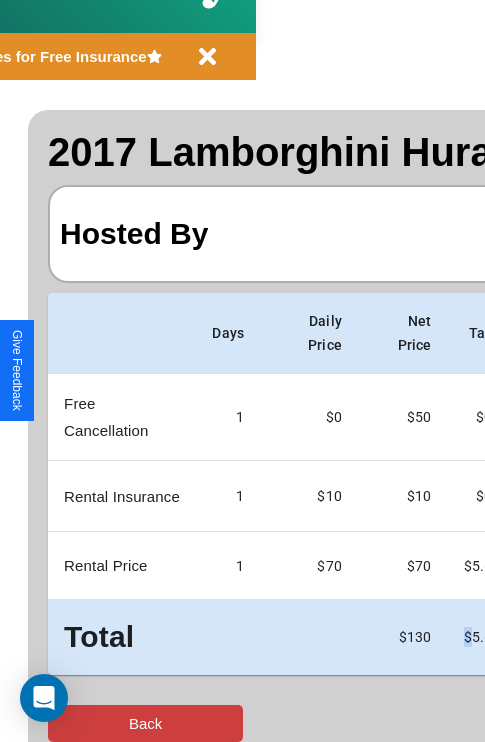 click on "Back" at bounding box center [145, 723] 